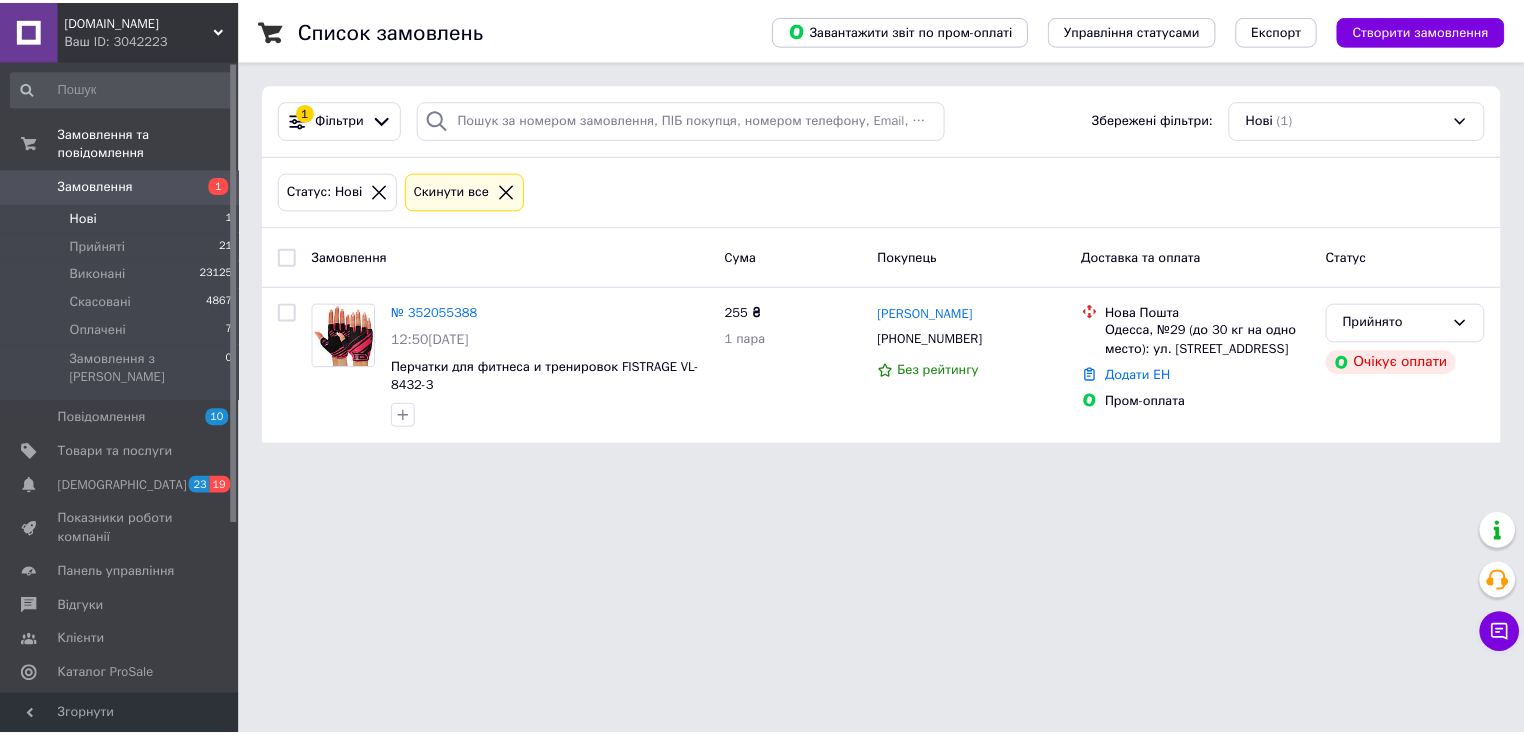 scroll, scrollTop: 0, scrollLeft: 0, axis: both 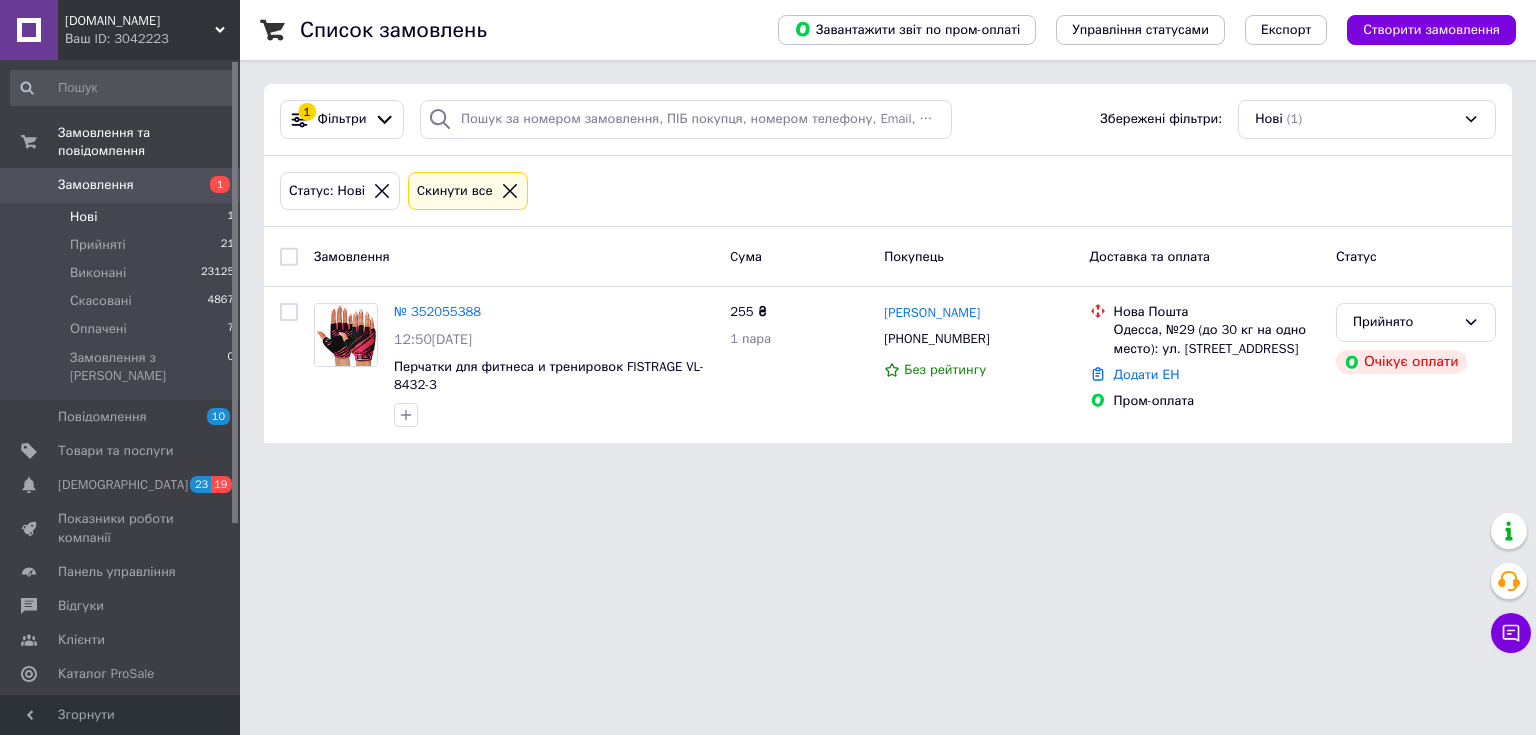 click on "Замовлення" at bounding box center (96, 185) 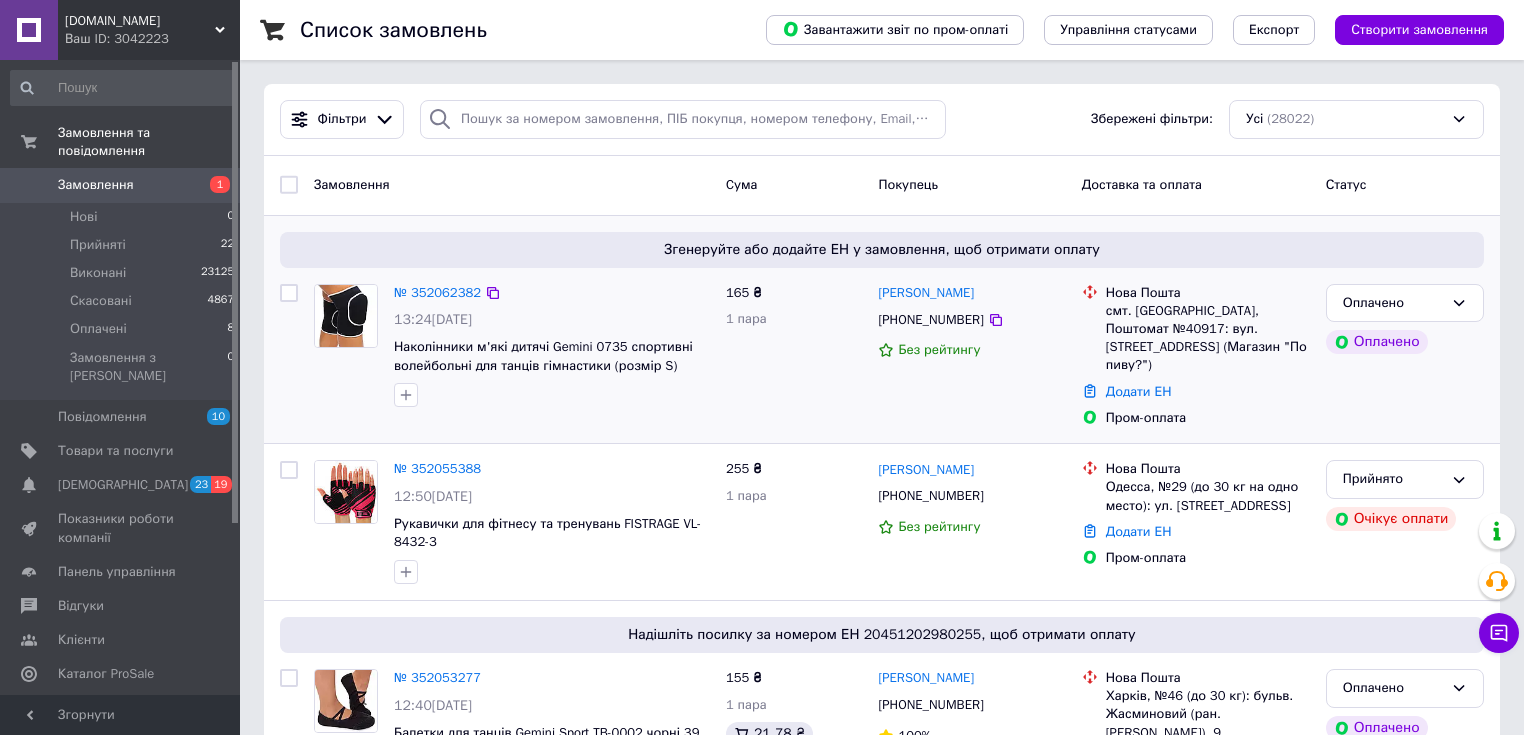 click at bounding box center (289, 356) 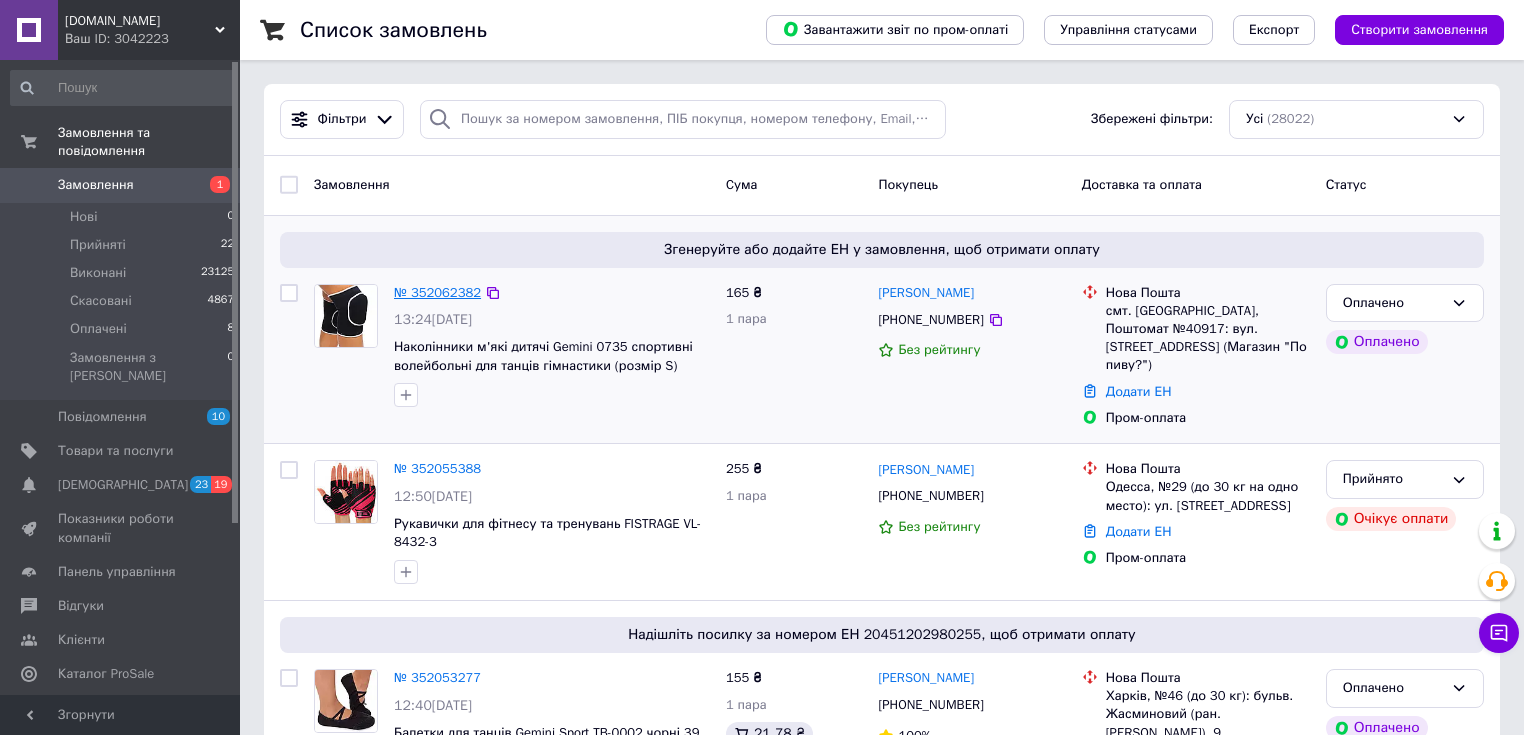 click on "№ 352062382" at bounding box center (437, 292) 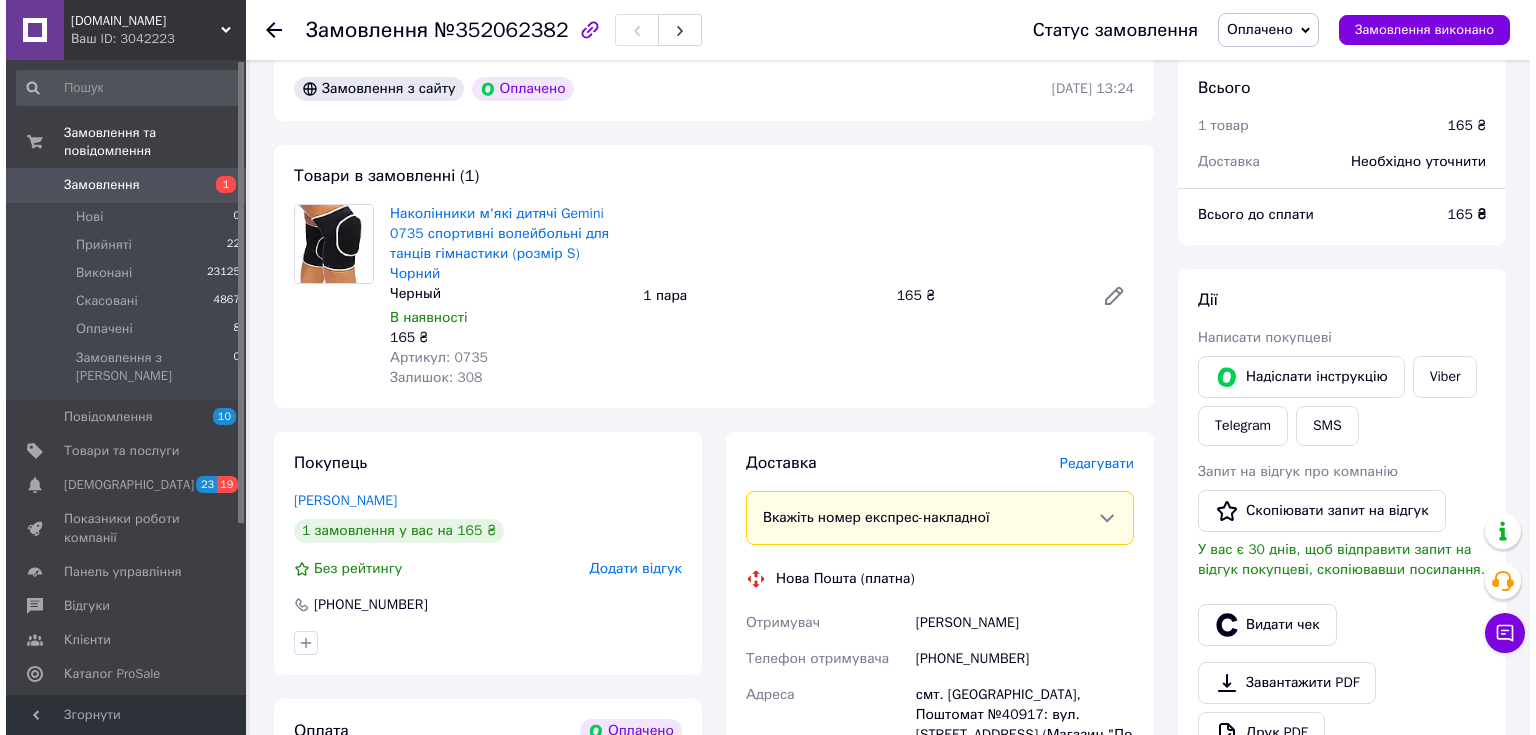 scroll, scrollTop: 586, scrollLeft: 0, axis: vertical 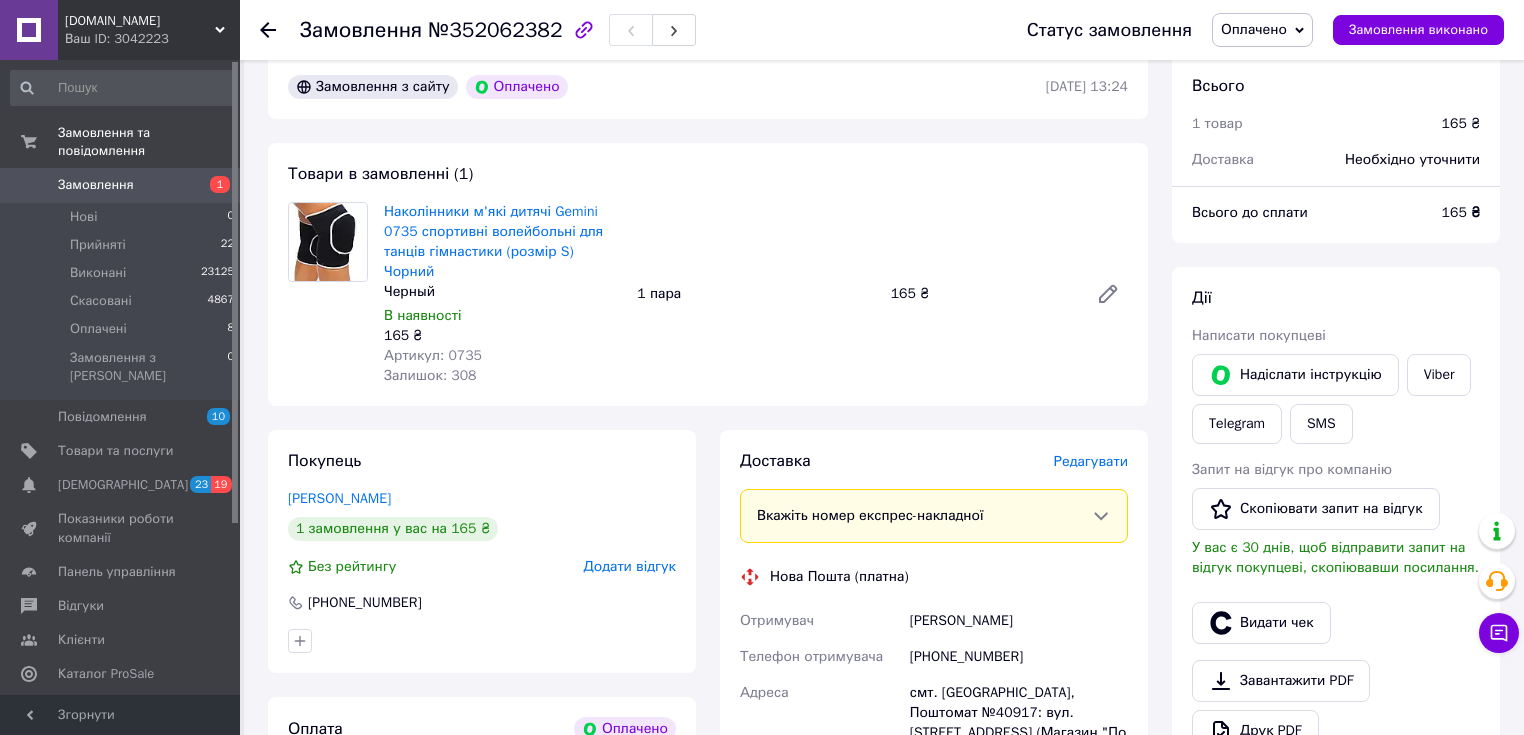 click on "Редагувати" at bounding box center (1091, 461) 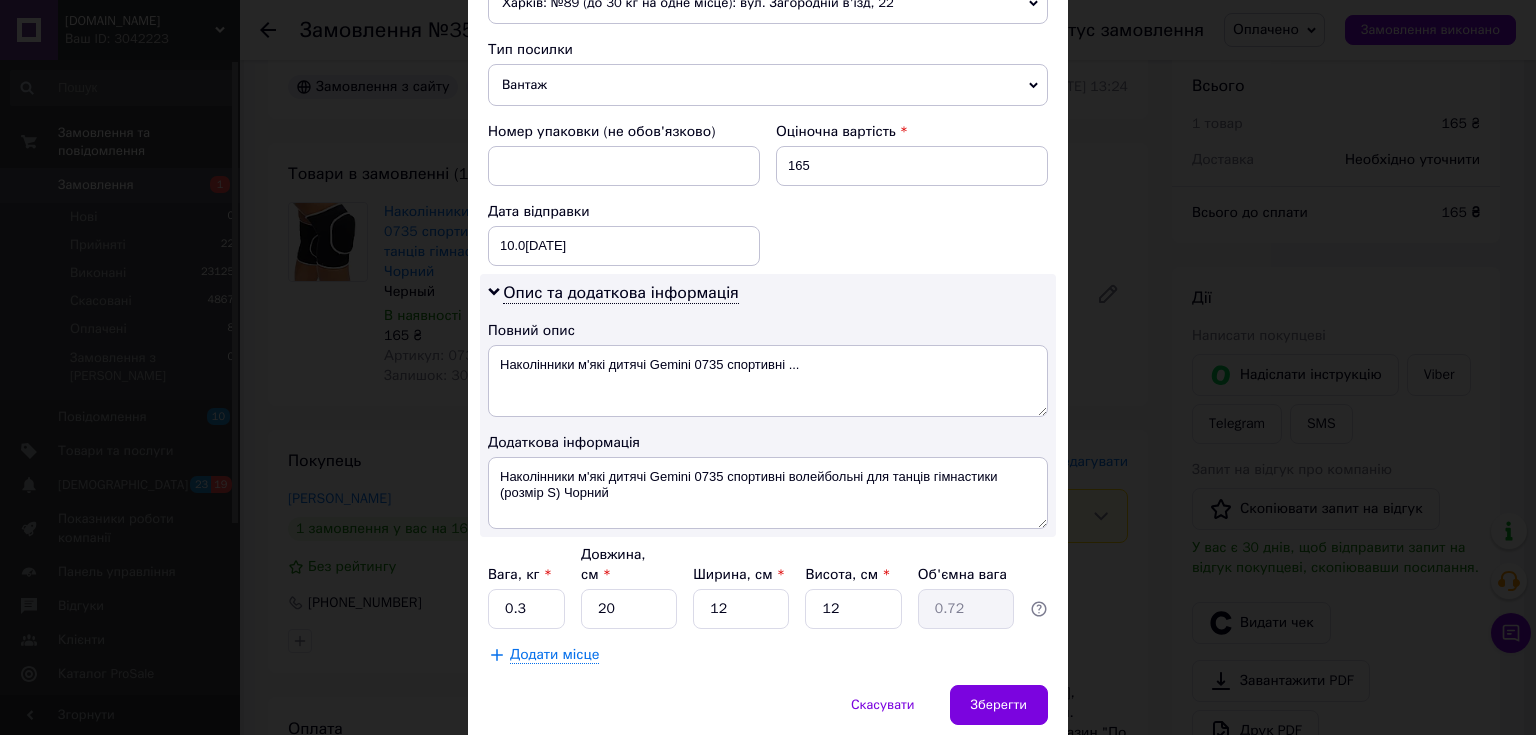 scroll, scrollTop: 800, scrollLeft: 0, axis: vertical 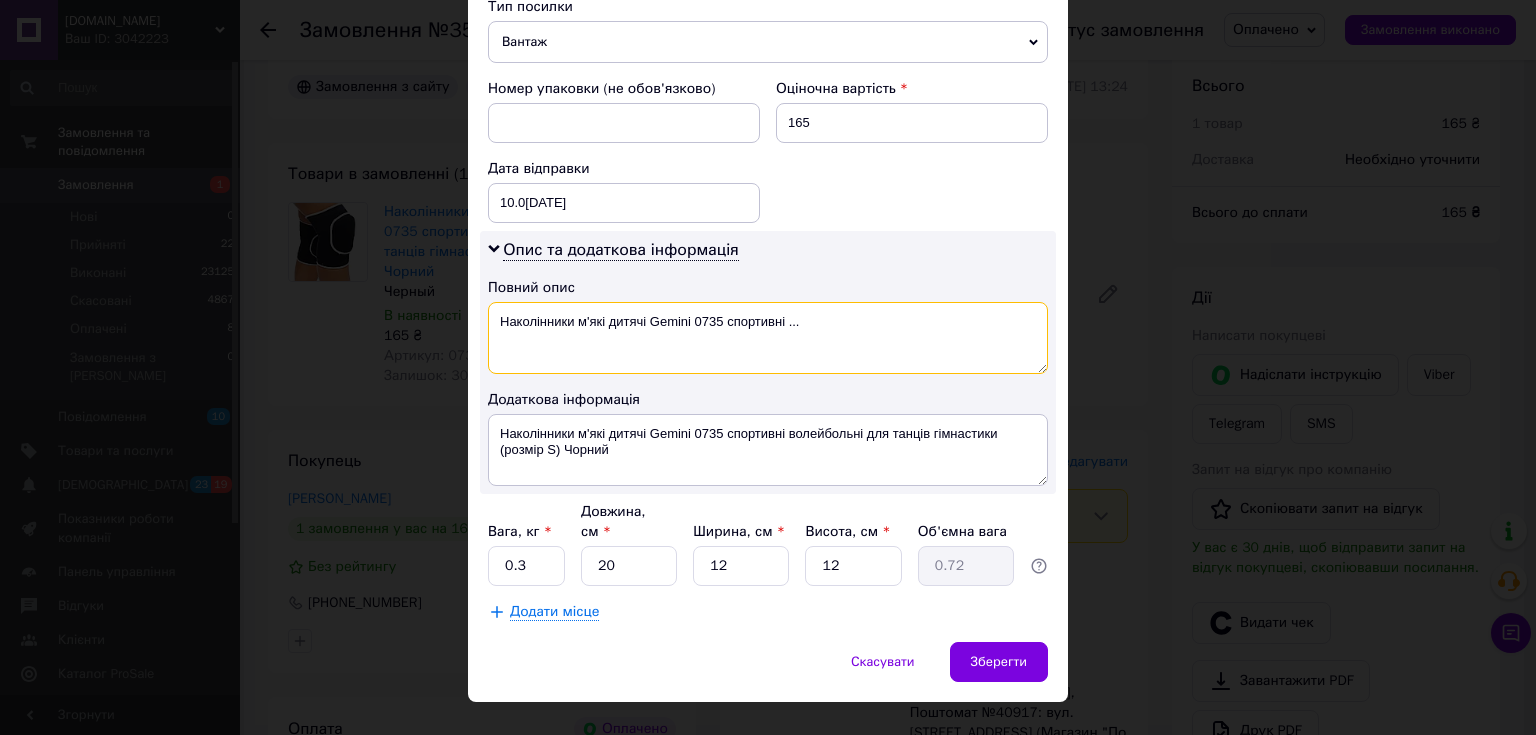 drag, startPoint x: 499, startPoint y: 318, endPoint x: 898, endPoint y: 365, distance: 401.75864 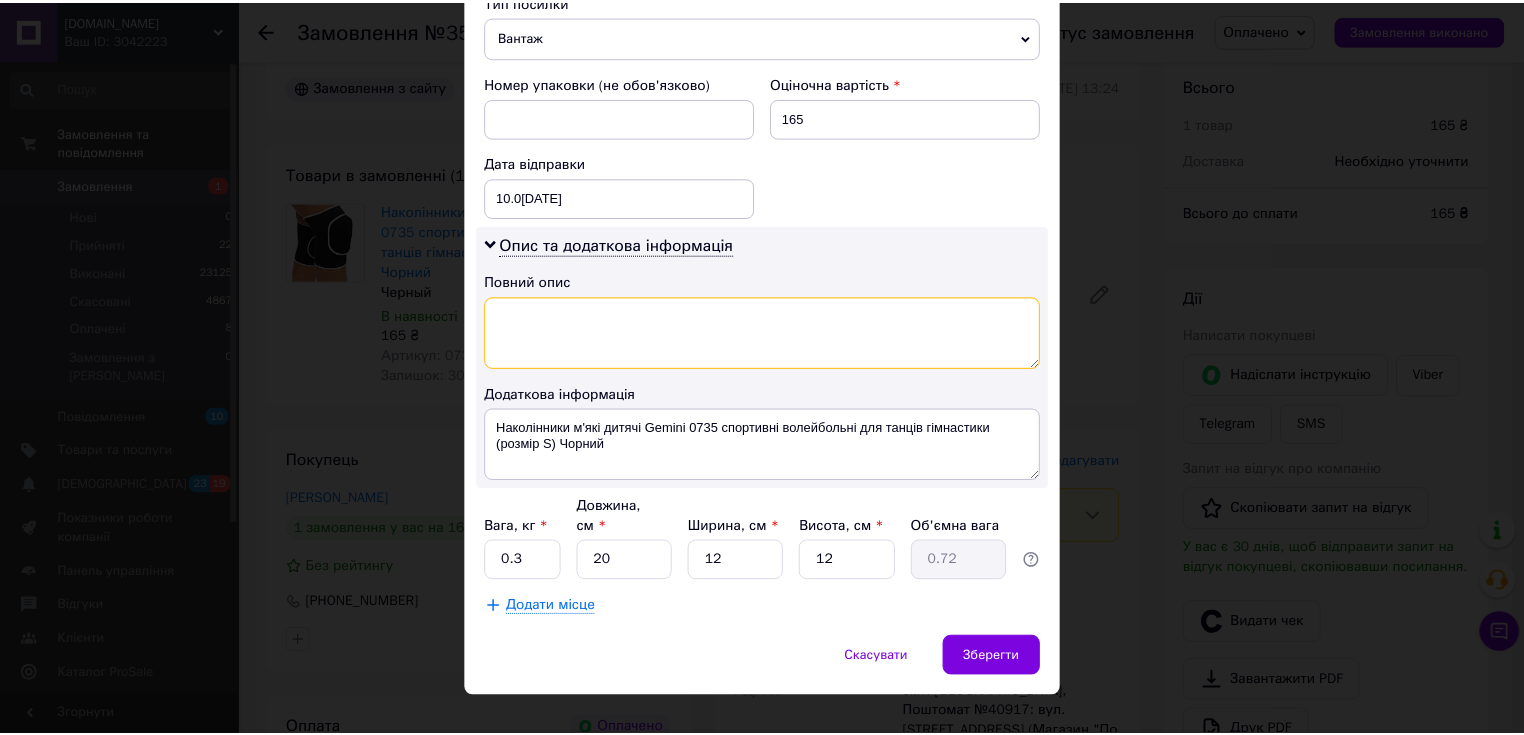 scroll, scrollTop: 810, scrollLeft: 0, axis: vertical 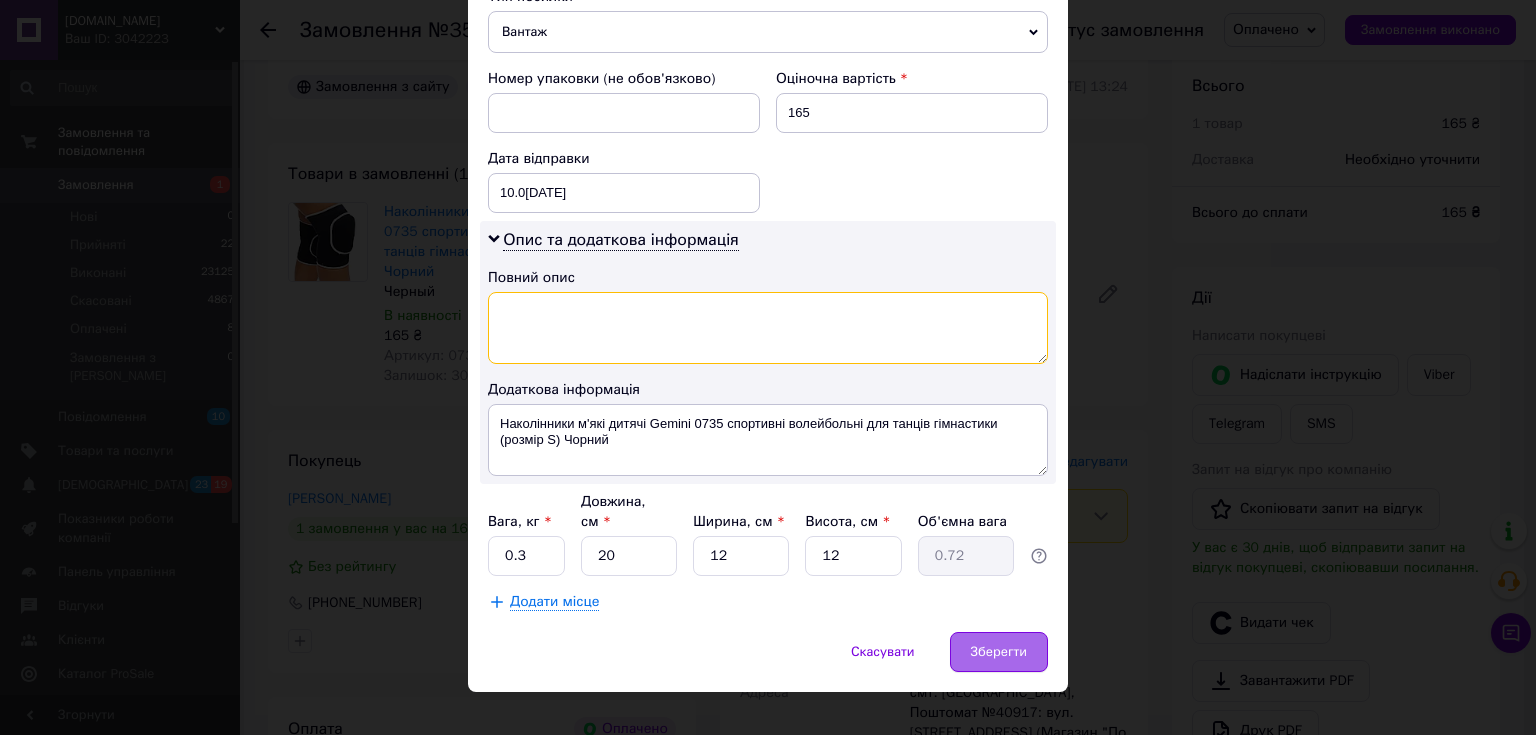 type 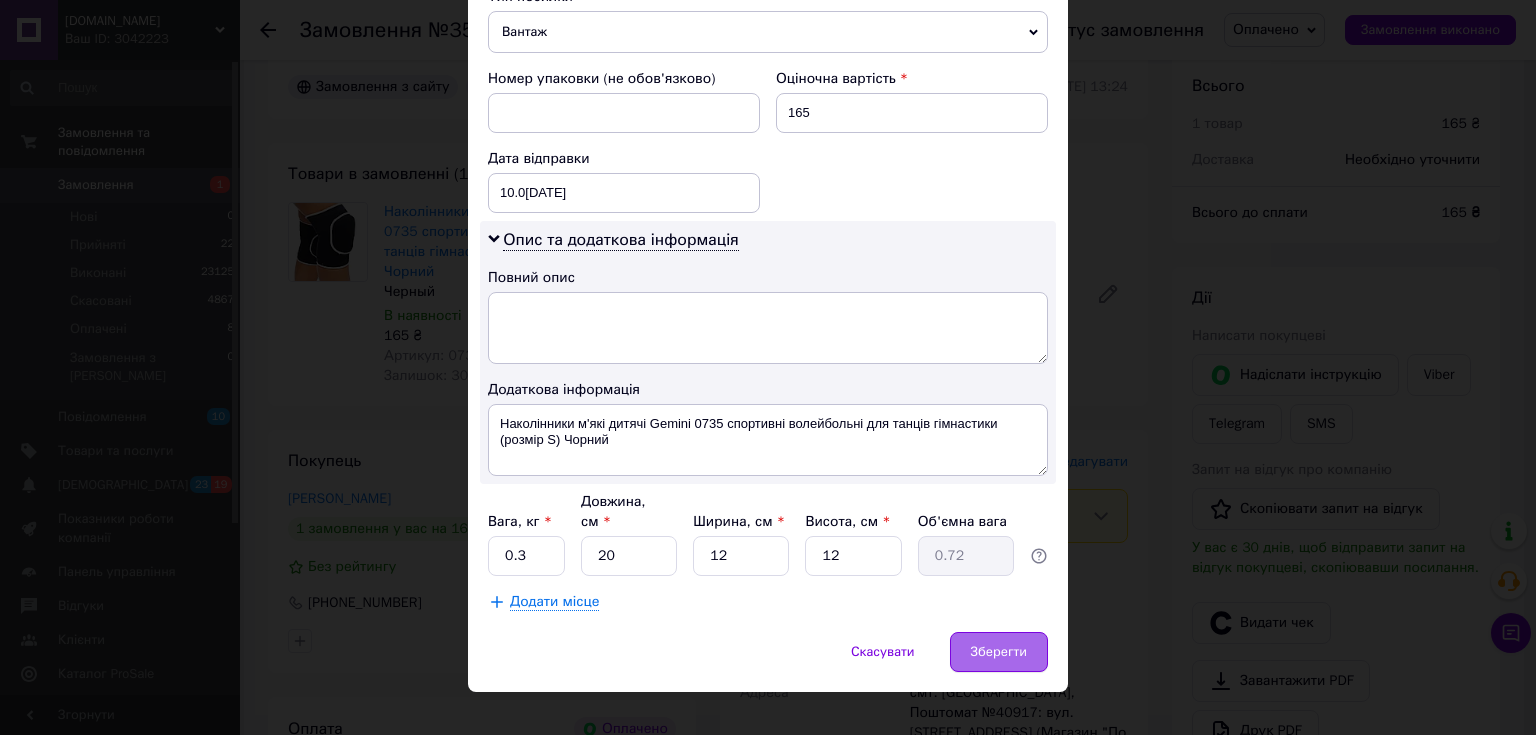 click on "Зберегти" at bounding box center [999, 652] 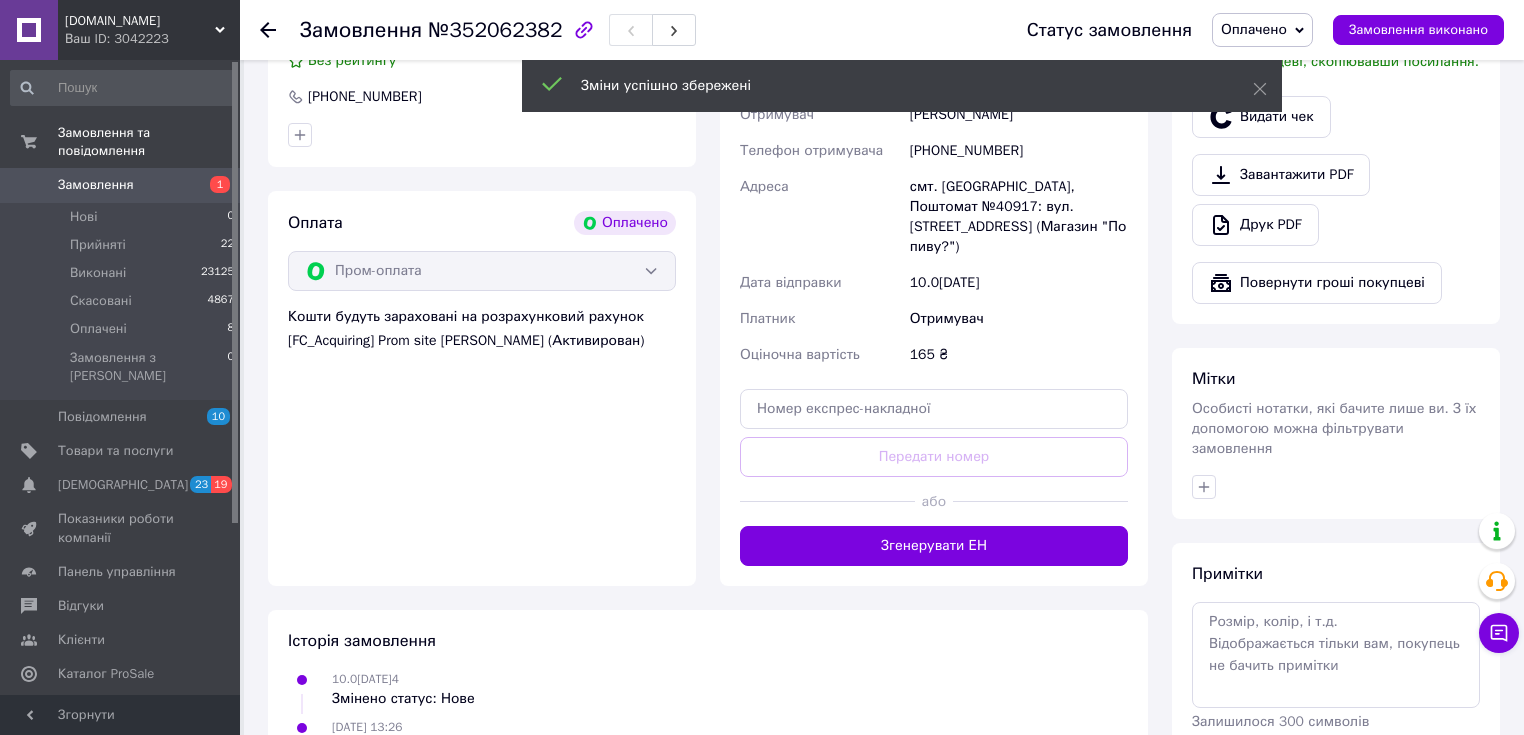 scroll, scrollTop: 1093, scrollLeft: 0, axis: vertical 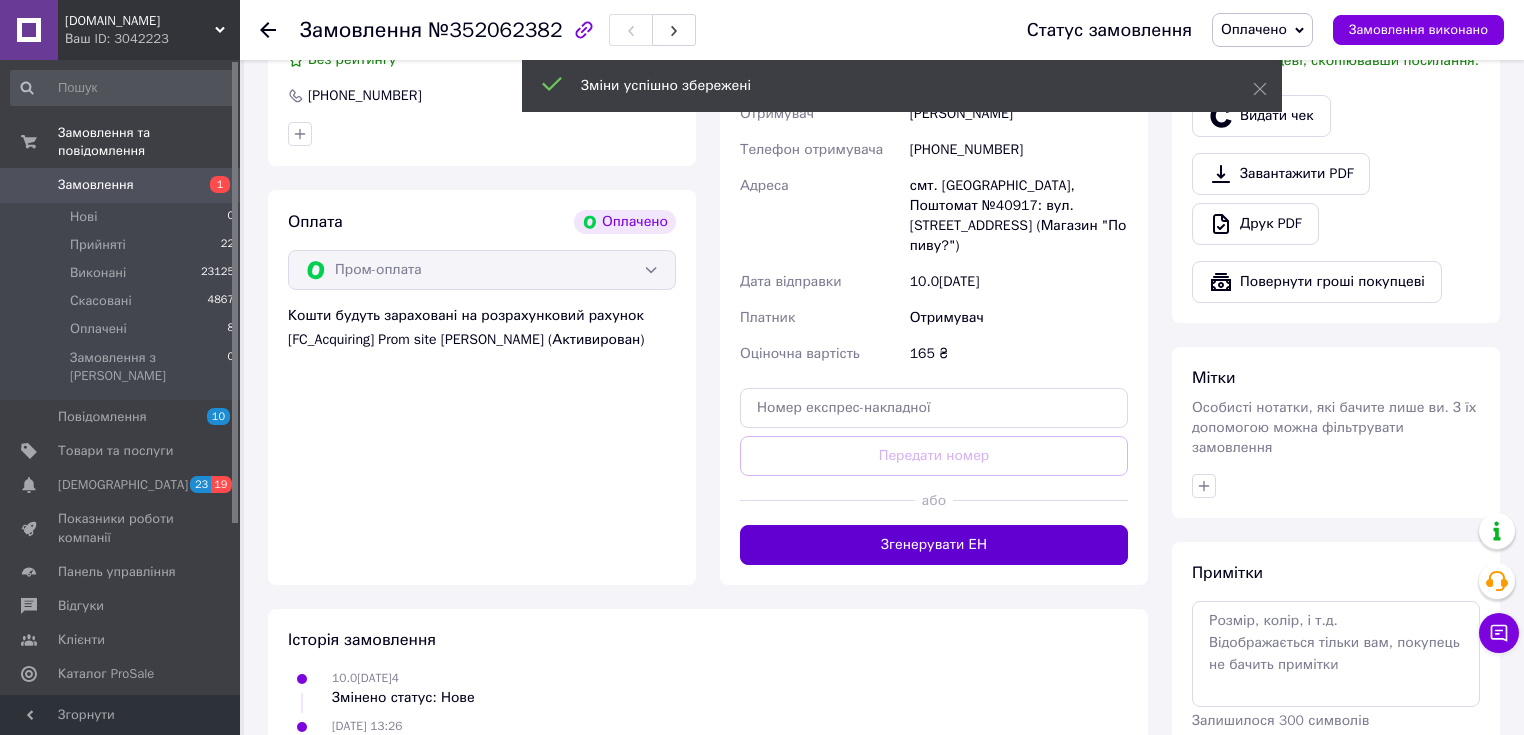 click on "Згенерувати ЕН" at bounding box center (934, 545) 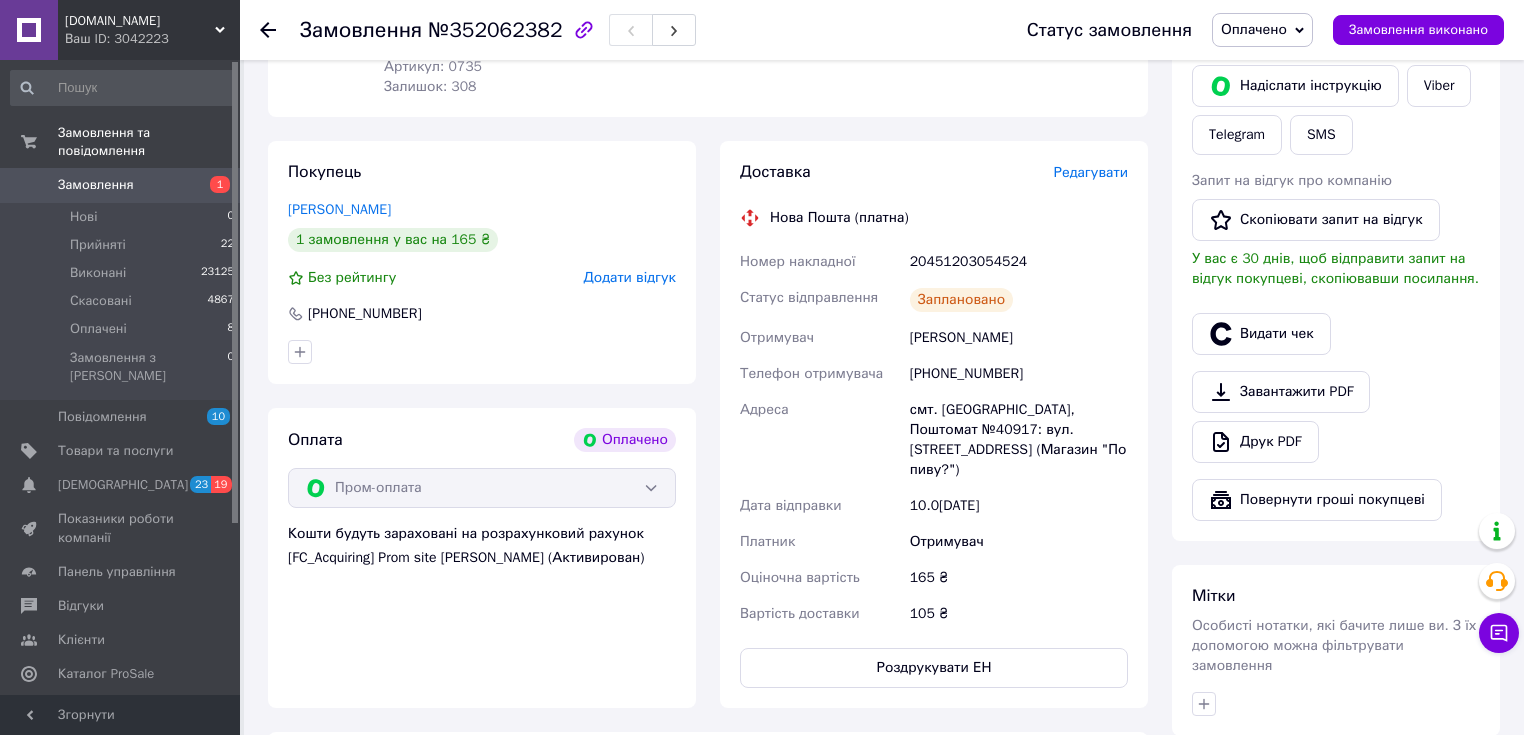 scroll, scrollTop: 853, scrollLeft: 0, axis: vertical 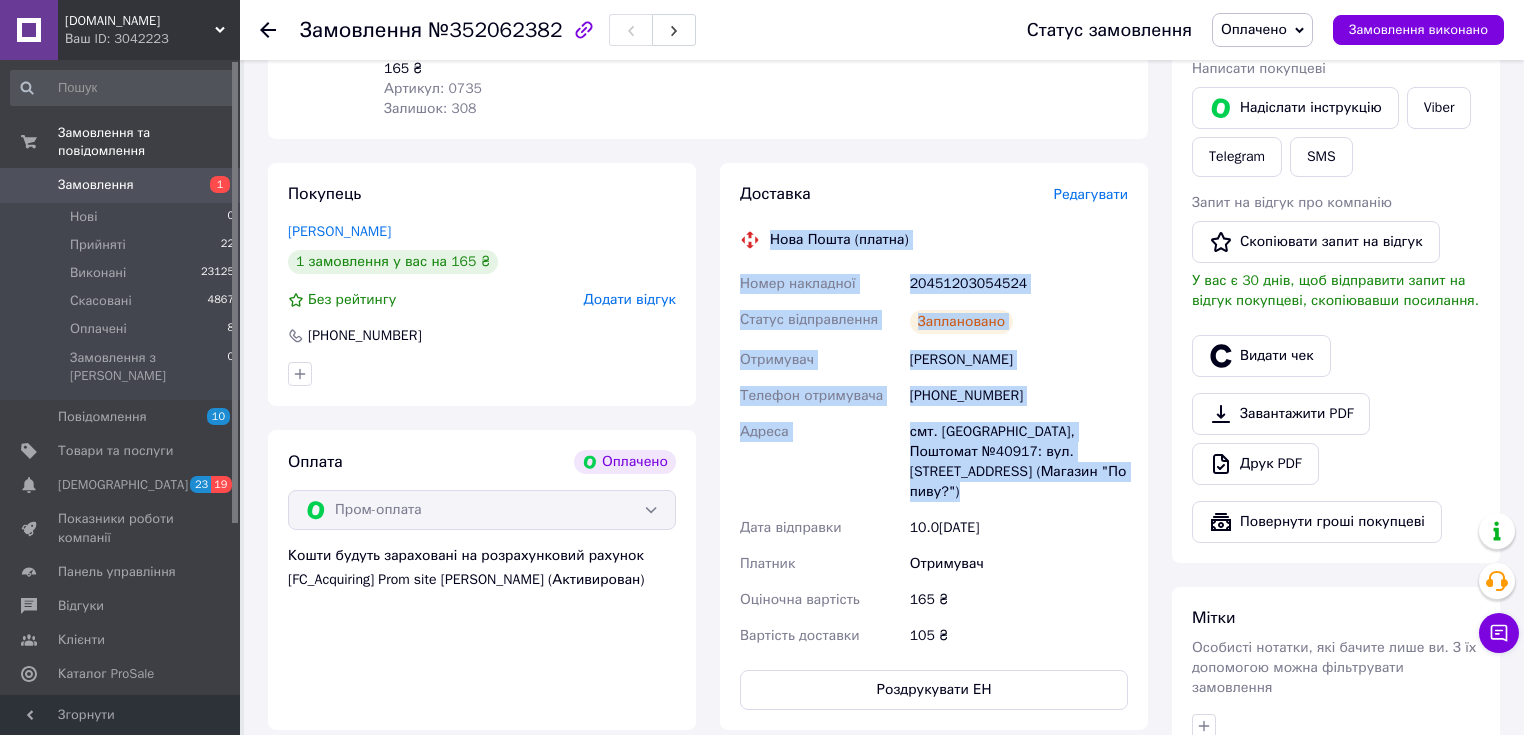 drag, startPoint x: 769, startPoint y: 215, endPoint x: 1028, endPoint y: 477, distance: 368.40875 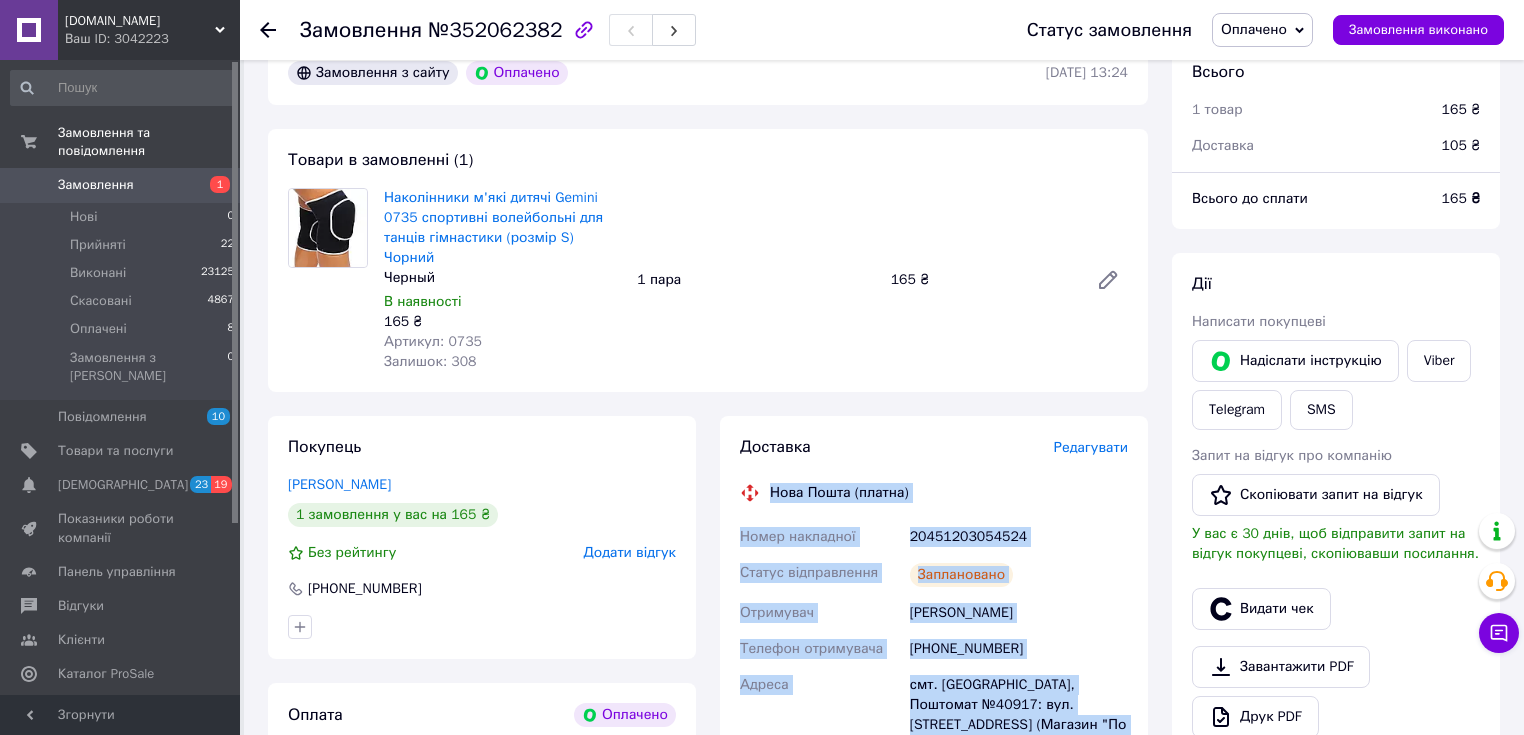 scroll, scrollTop: 480, scrollLeft: 0, axis: vertical 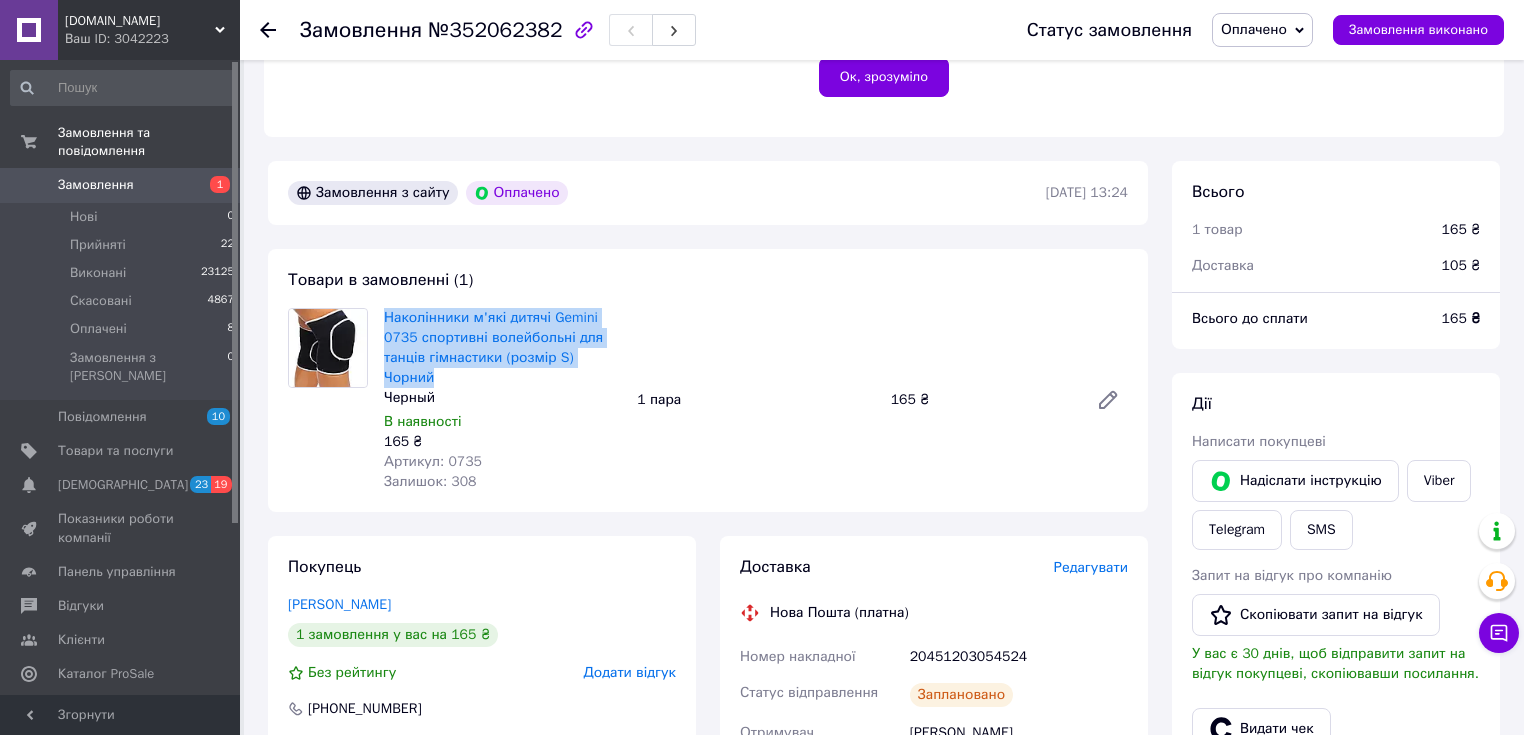 drag, startPoint x: 636, startPoint y: 360, endPoint x: 382, endPoint y: 320, distance: 257.1303 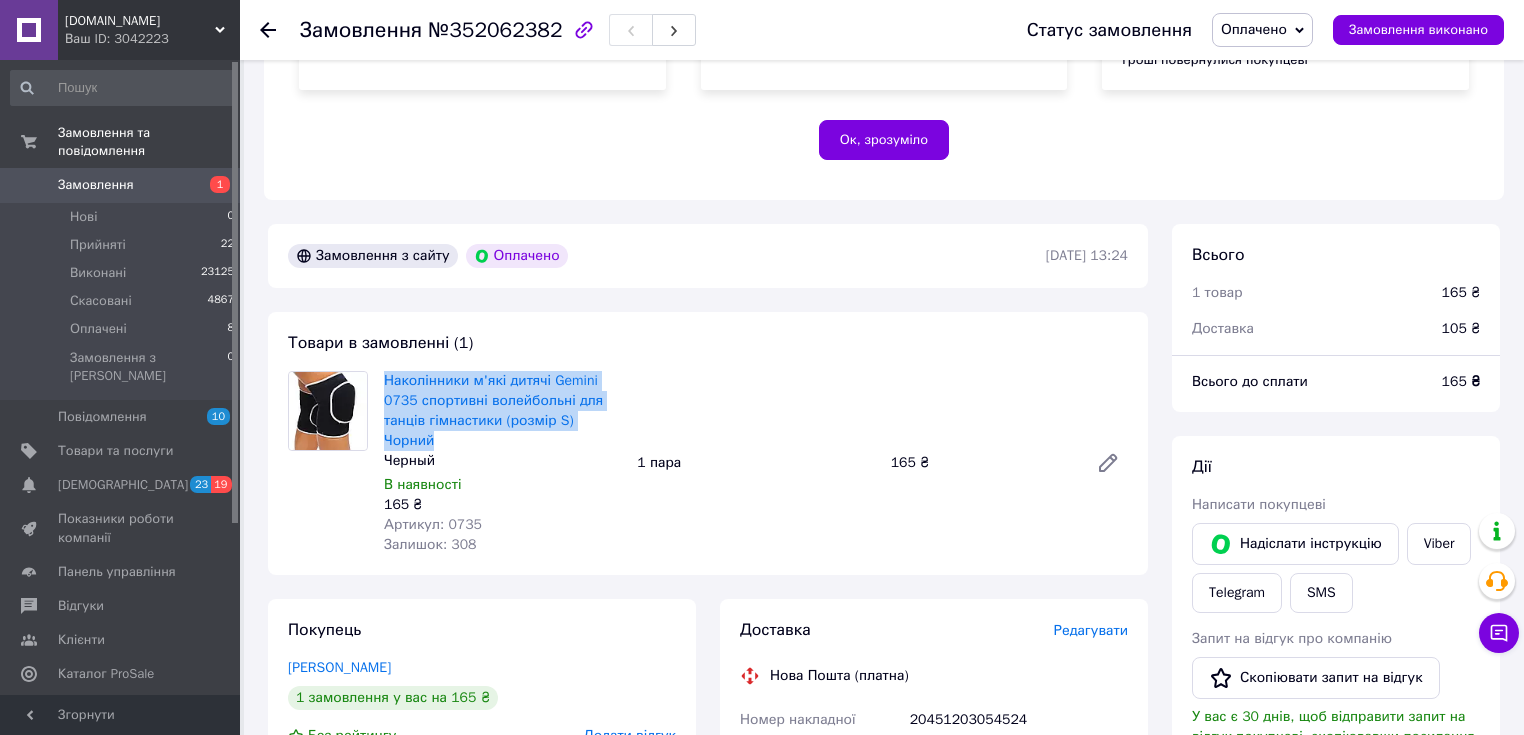 scroll, scrollTop: 400, scrollLeft: 0, axis: vertical 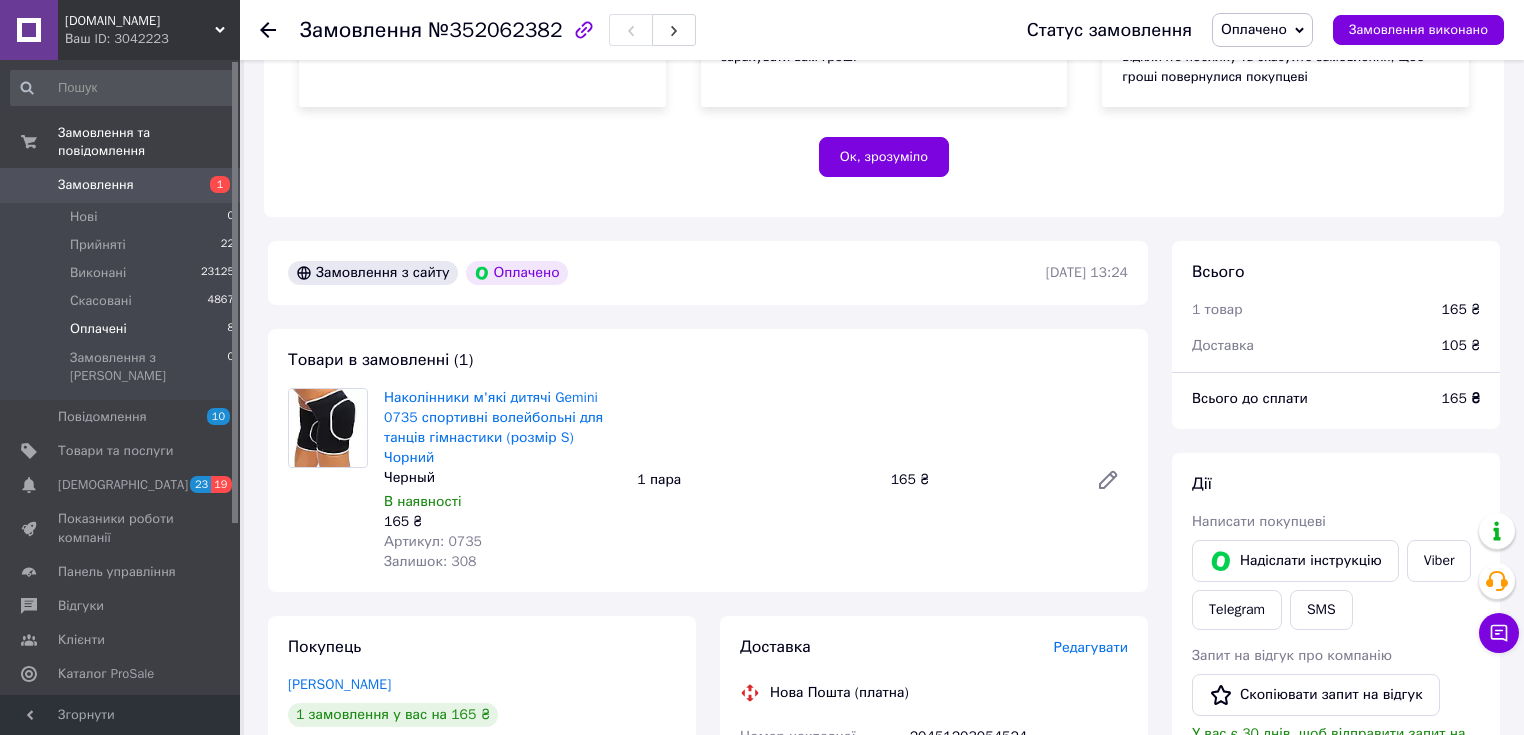 click on "Оплачені 8" at bounding box center [123, 329] 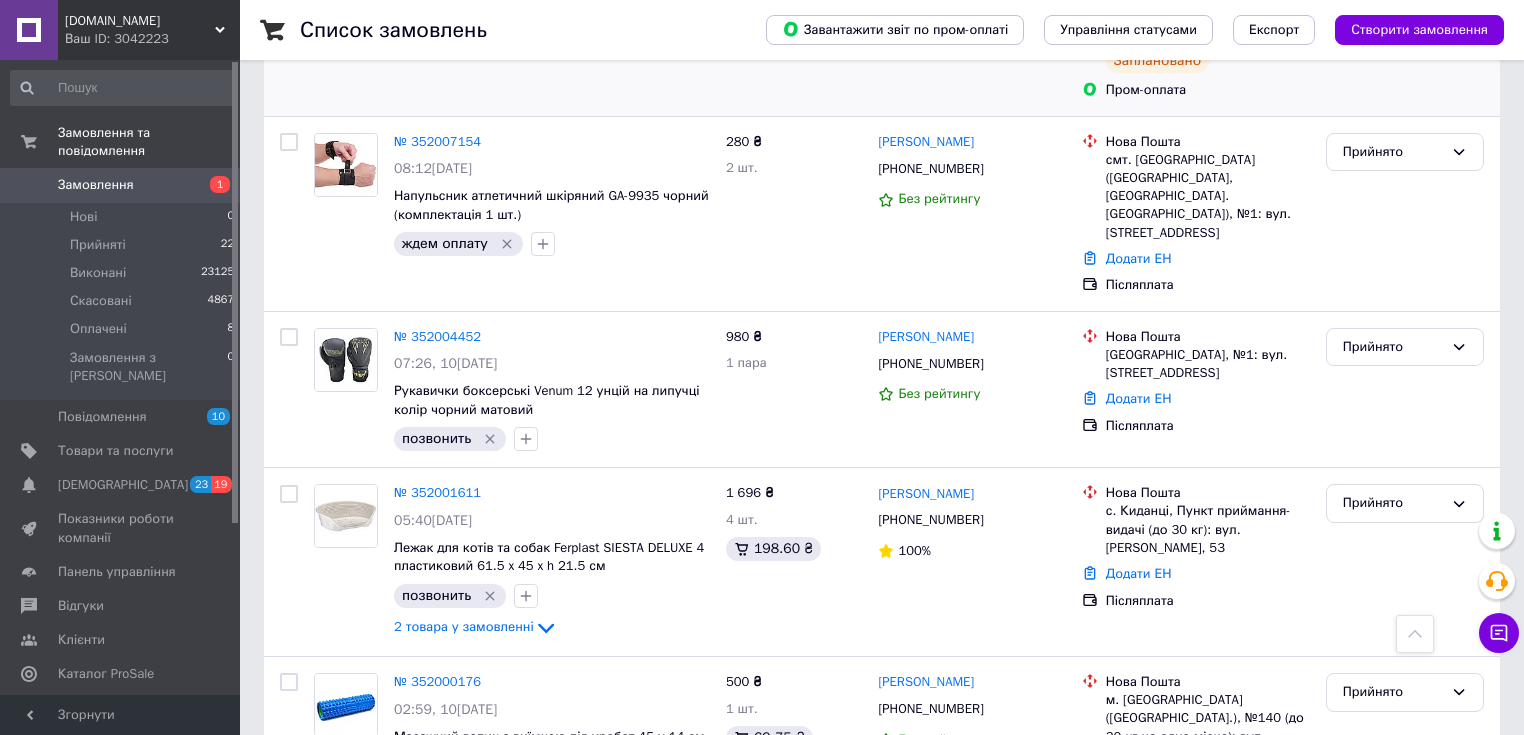 scroll, scrollTop: 1733, scrollLeft: 0, axis: vertical 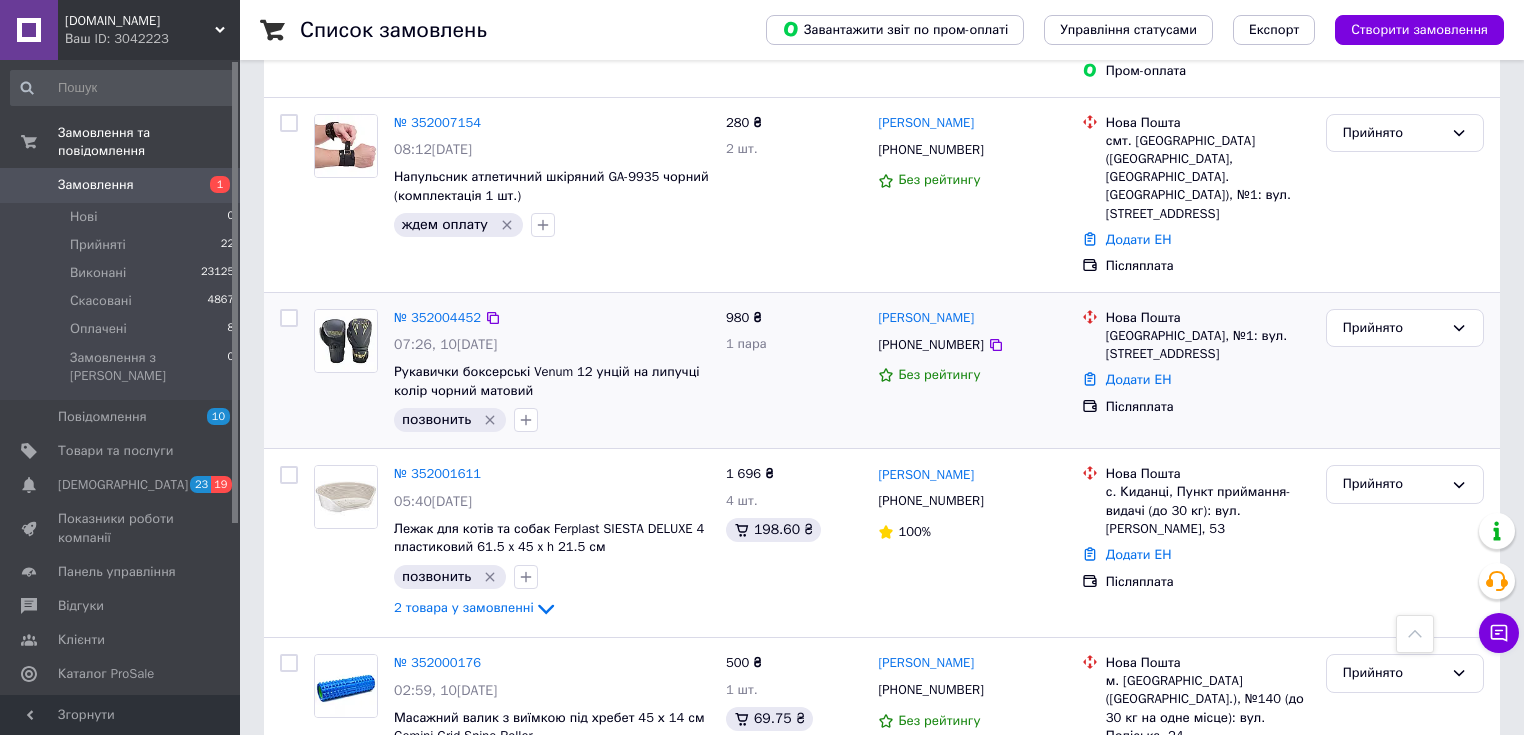 click 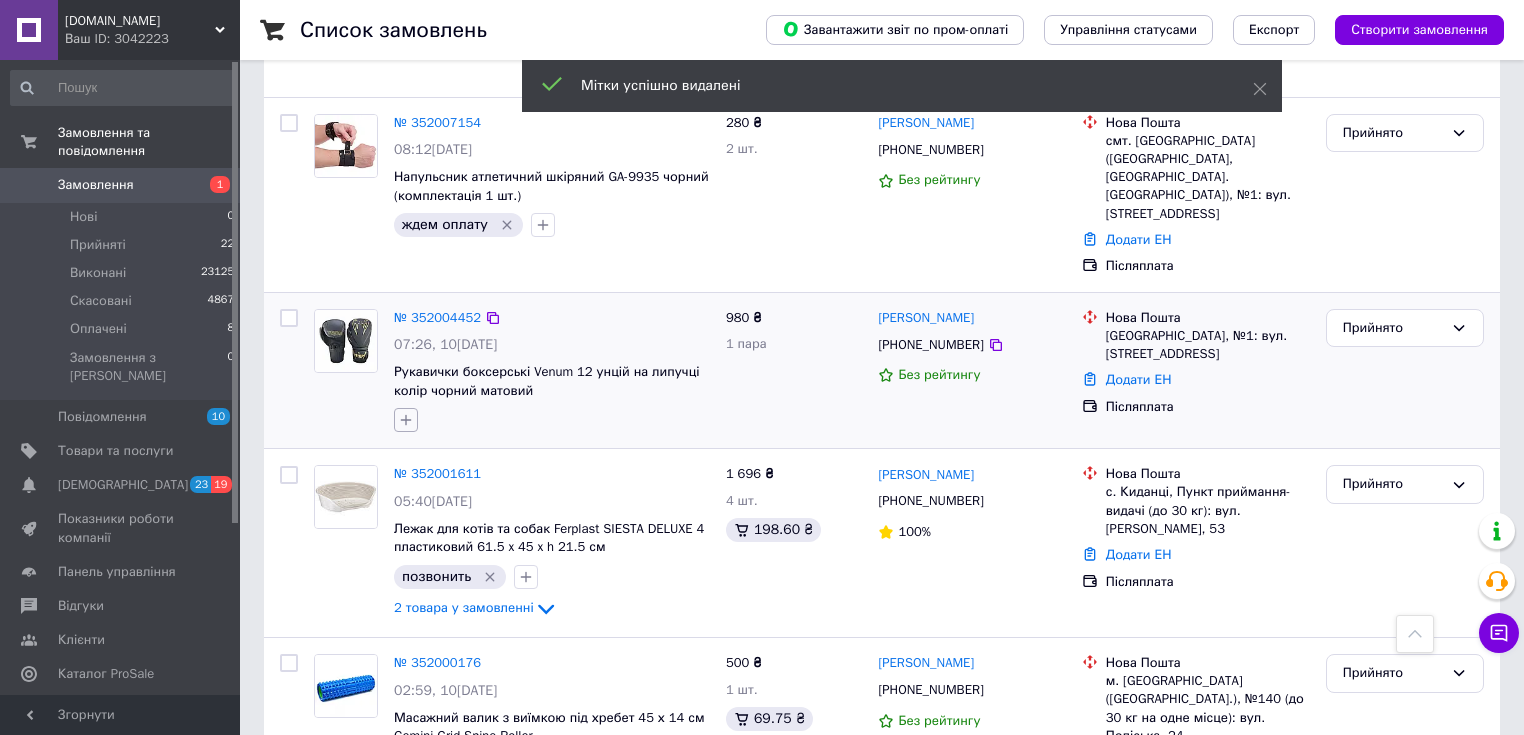 click 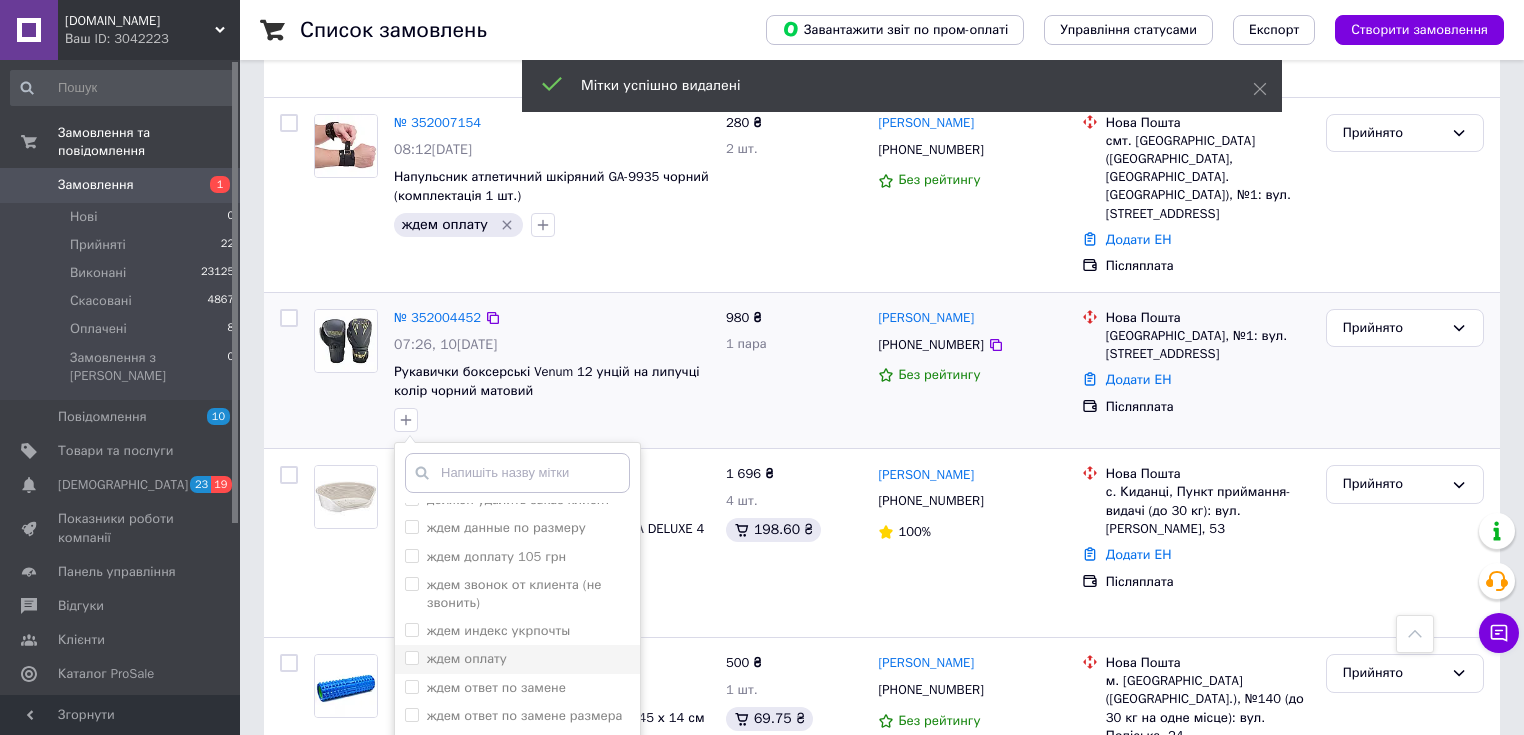 scroll, scrollTop: 26, scrollLeft: 0, axis: vertical 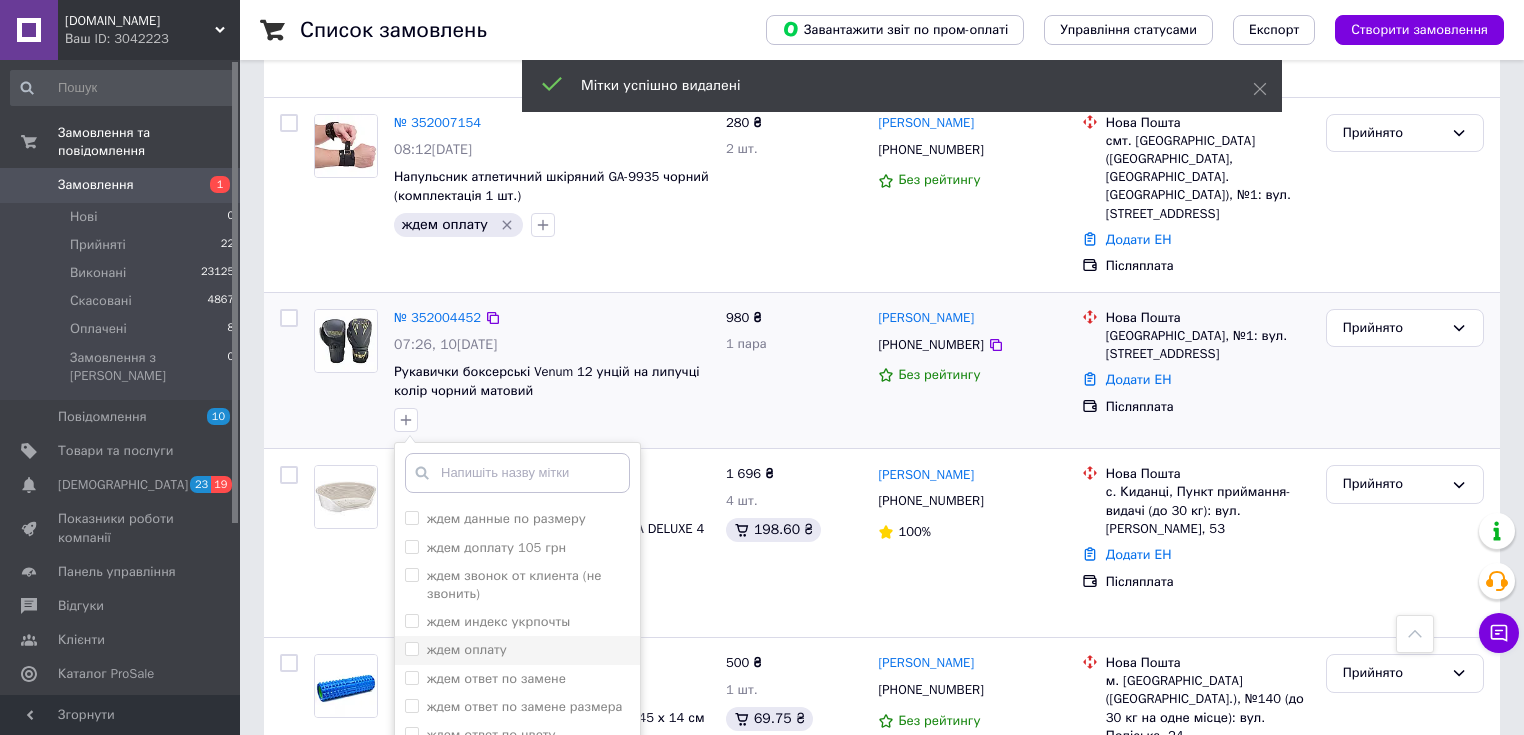 click on "ждем оплату" at bounding box center [517, 650] 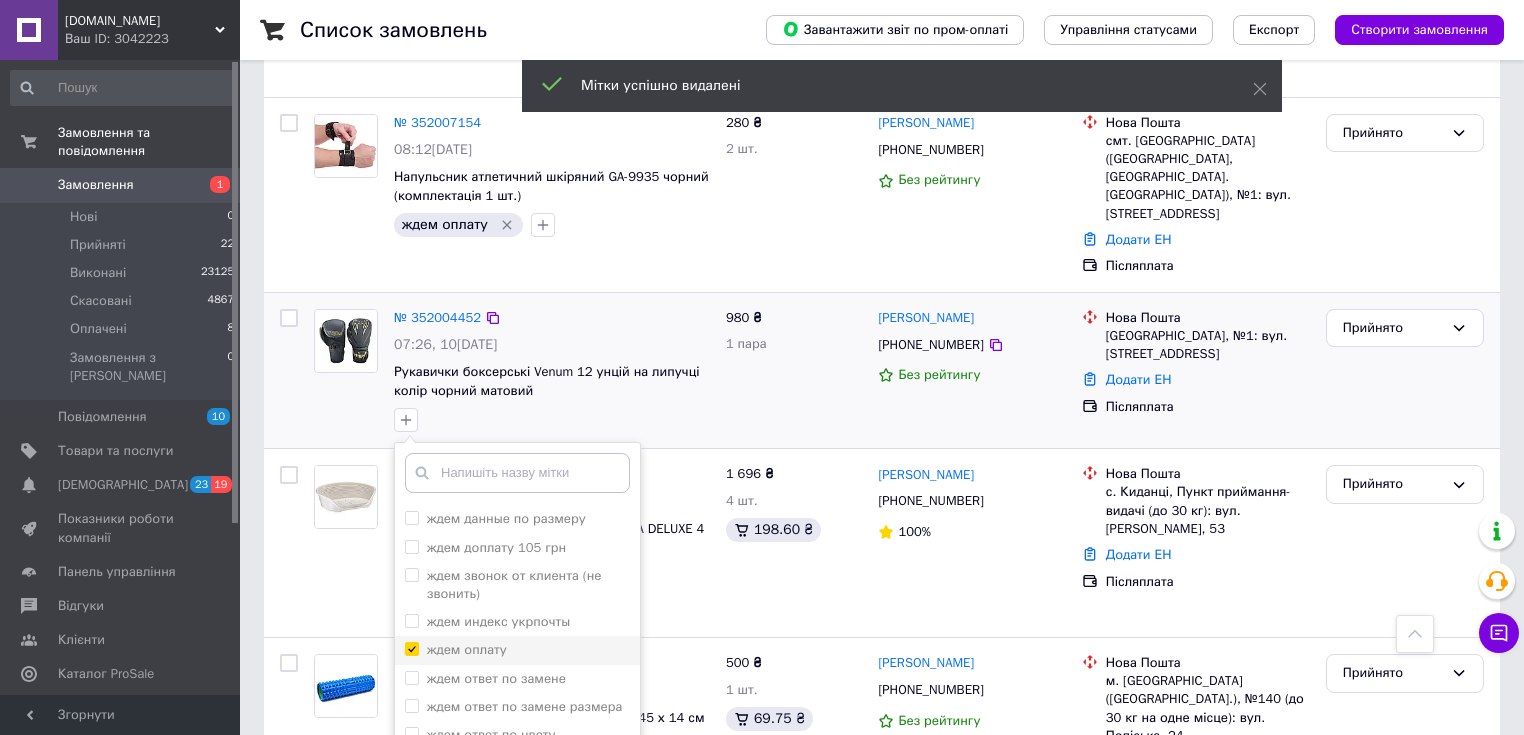 checkbox on "true" 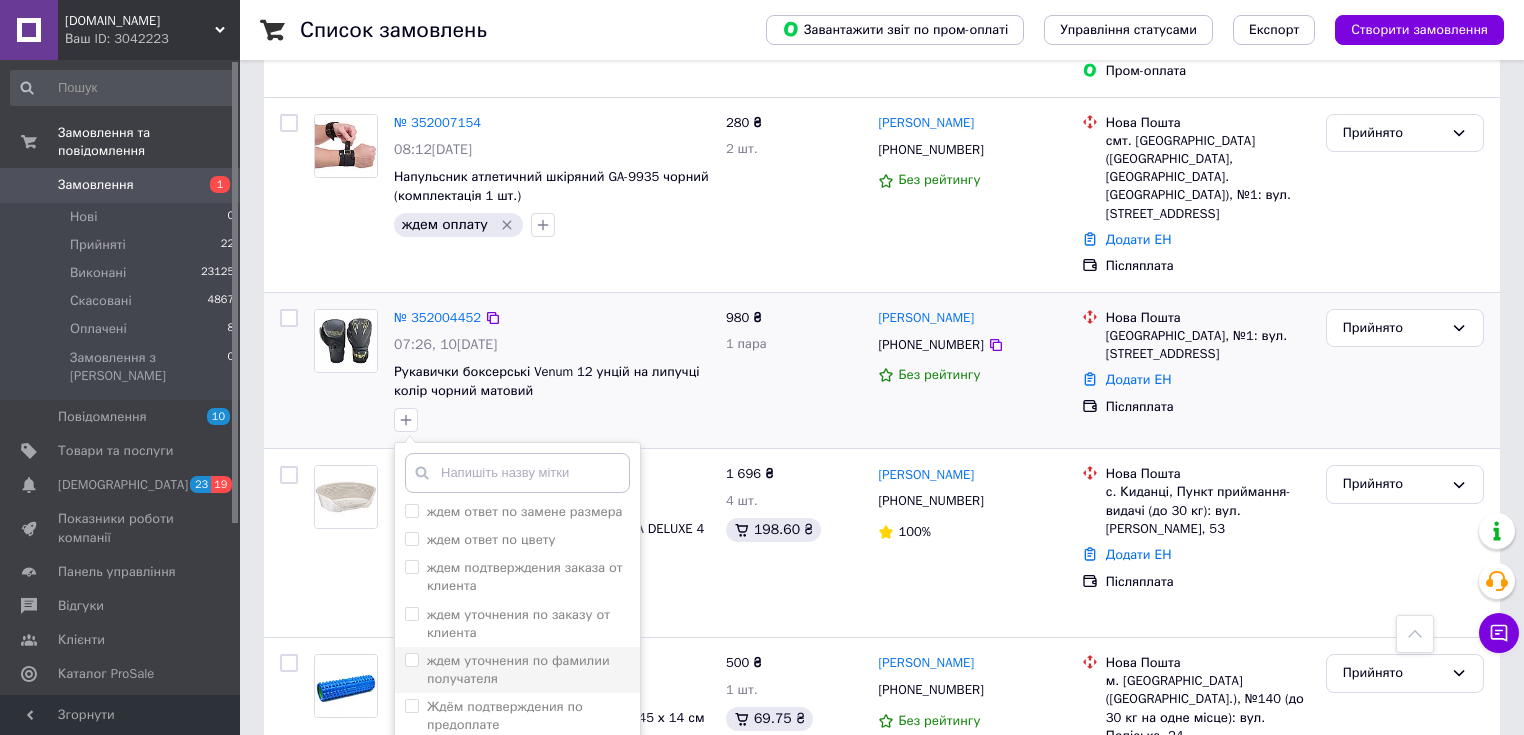 scroll, scrollTop: 316, scrollLeft: 0, axis: vertical 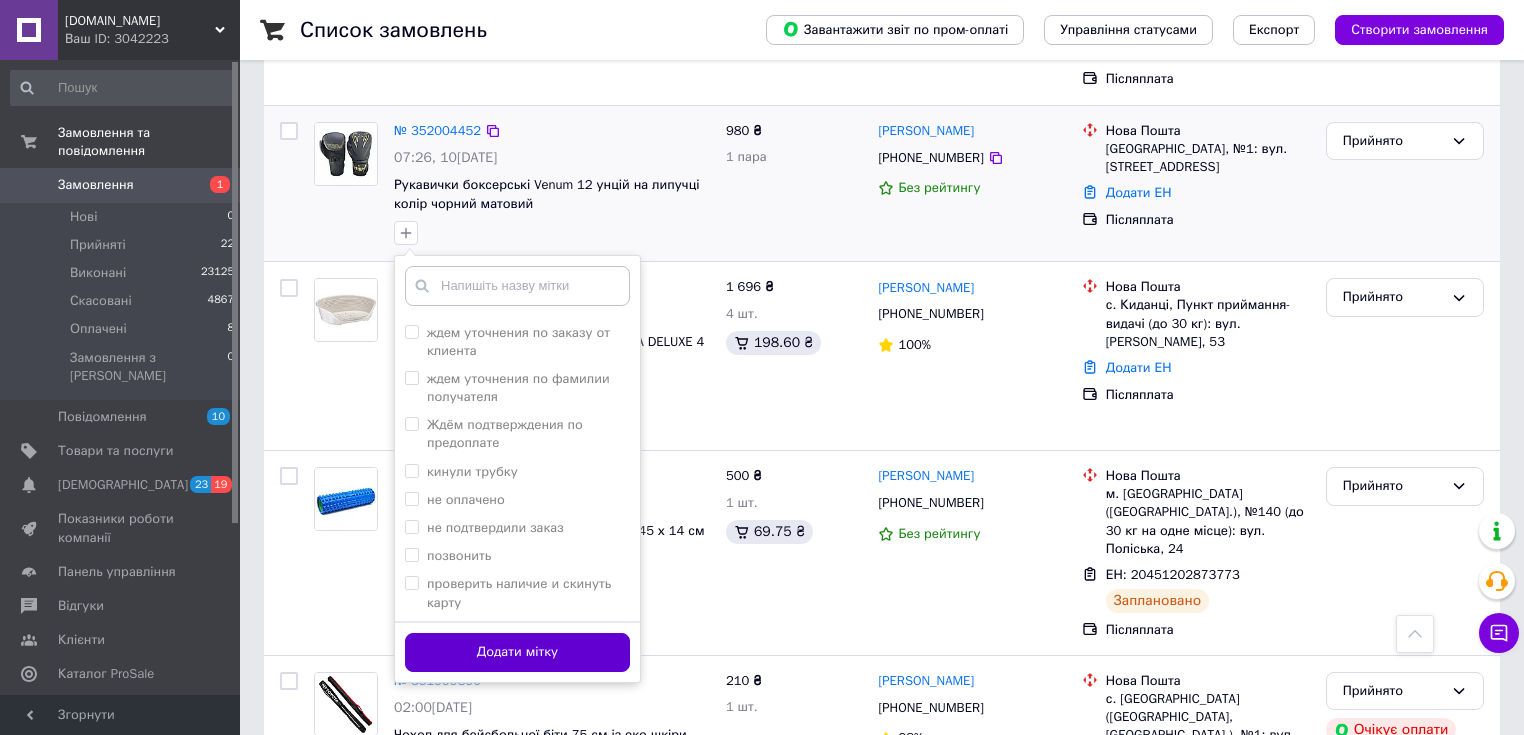 click on "Додати мітку" at bounding box center [517, 652] 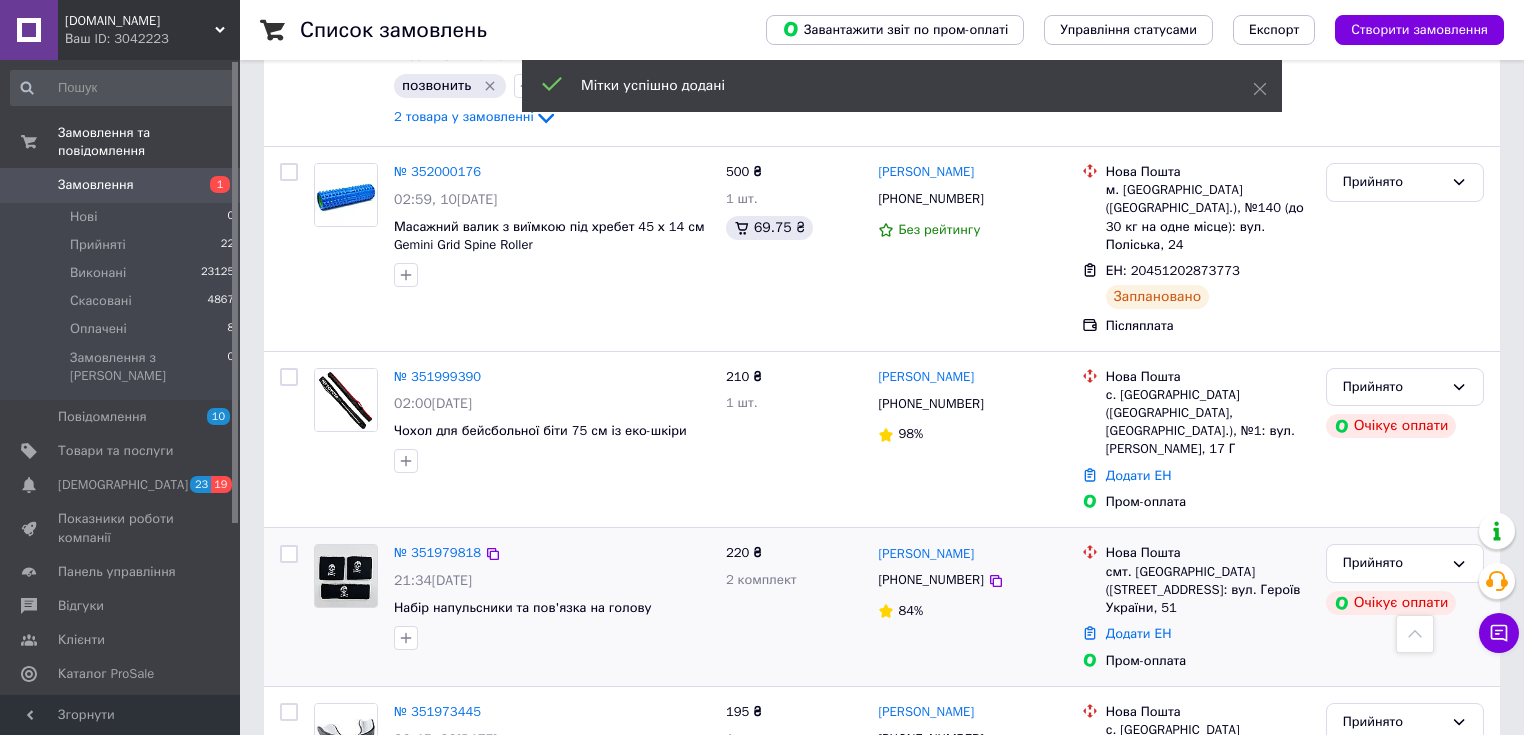 scroll, scrollTop: 2266, scrollLeft: 0, axis: vertical 